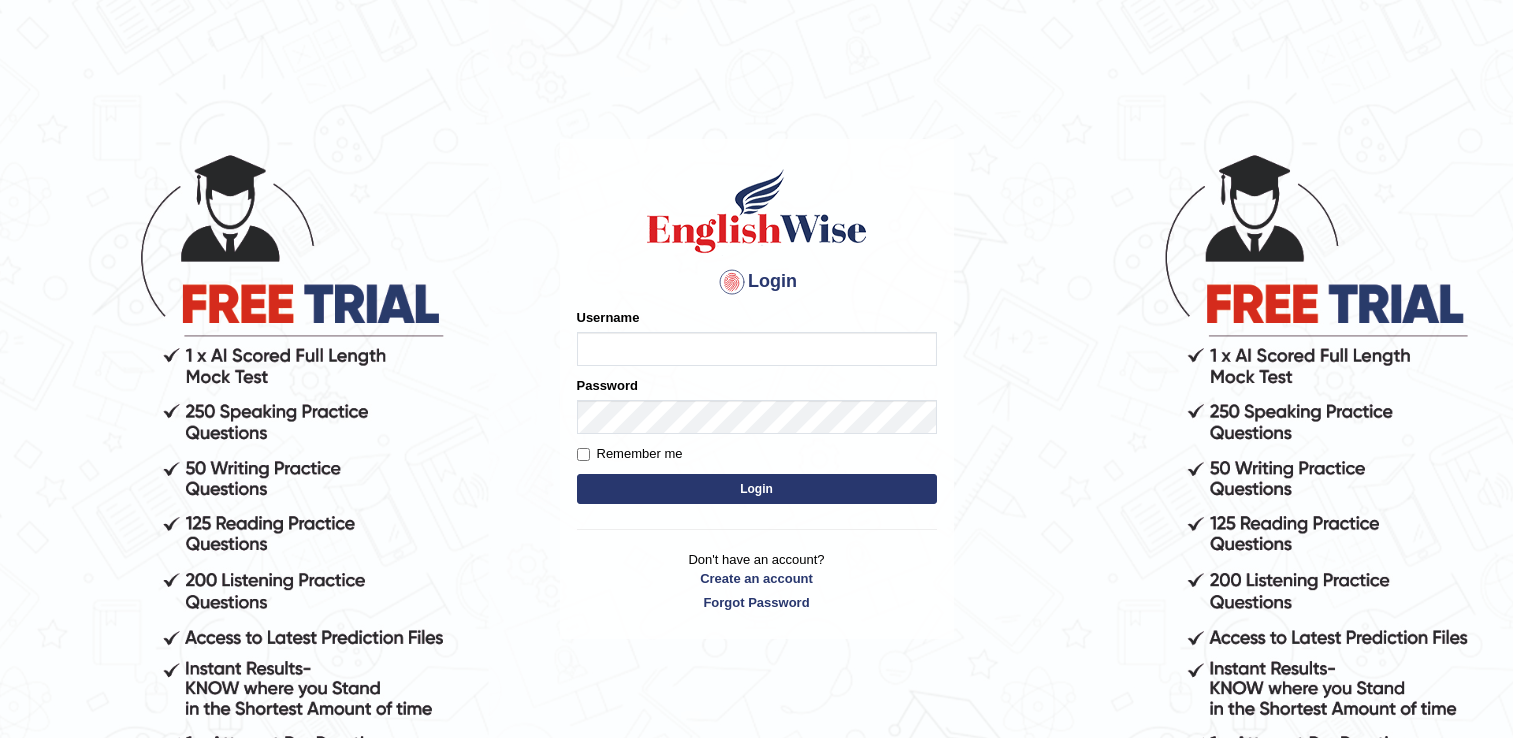 scroll, scrollTop: 0, scrollLeft: 0, axis: both 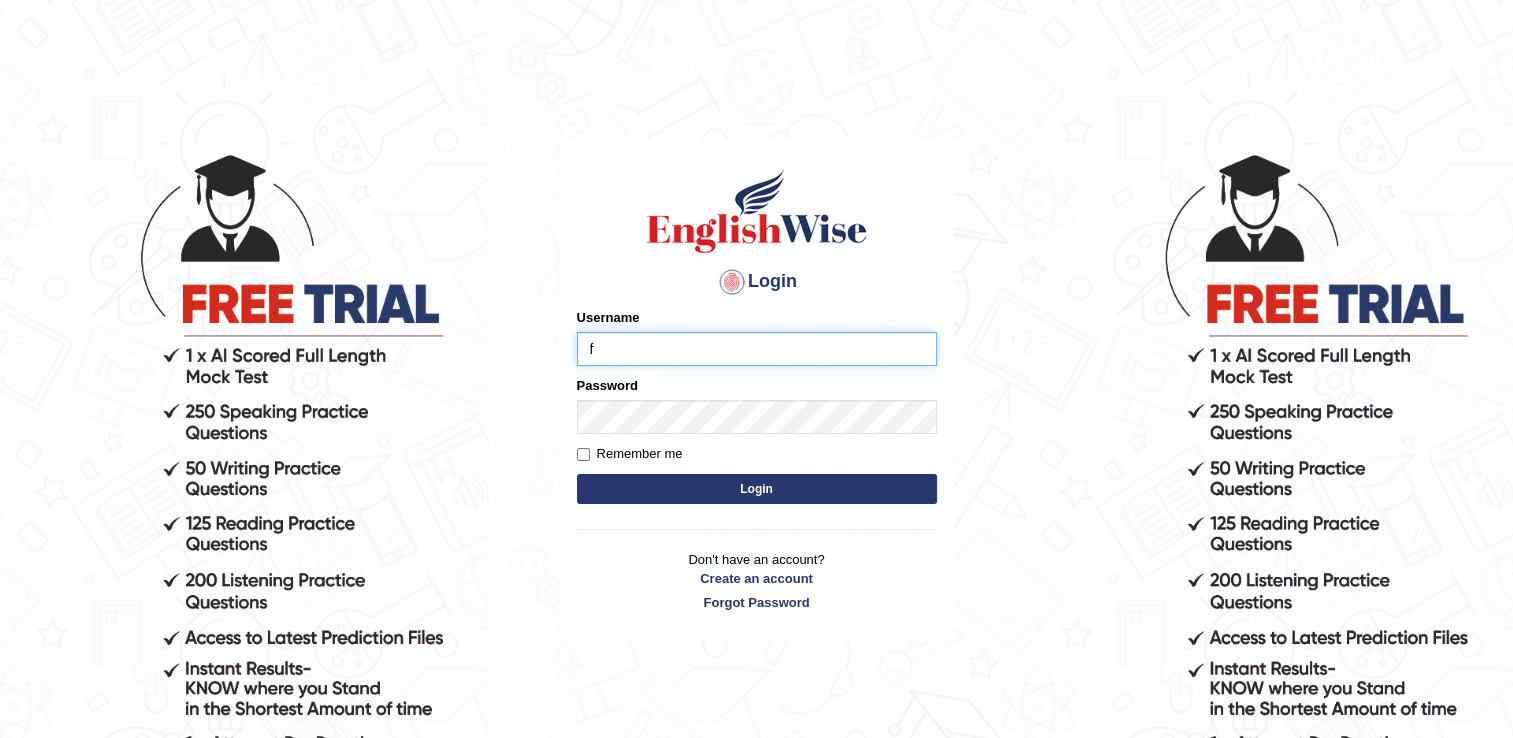 type on "fc" 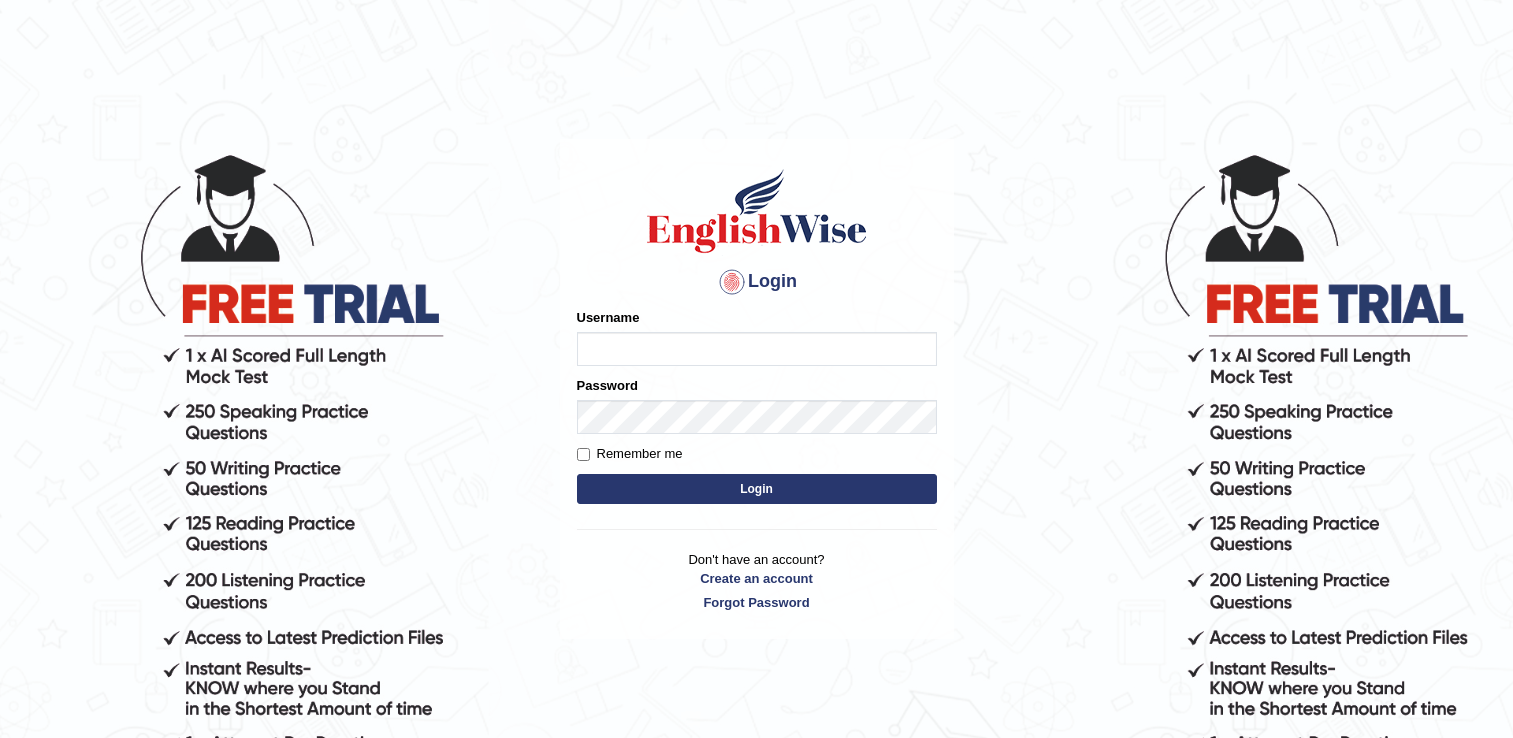 scroll, scrollTop: 0, scrollLeft: 0, axis: both 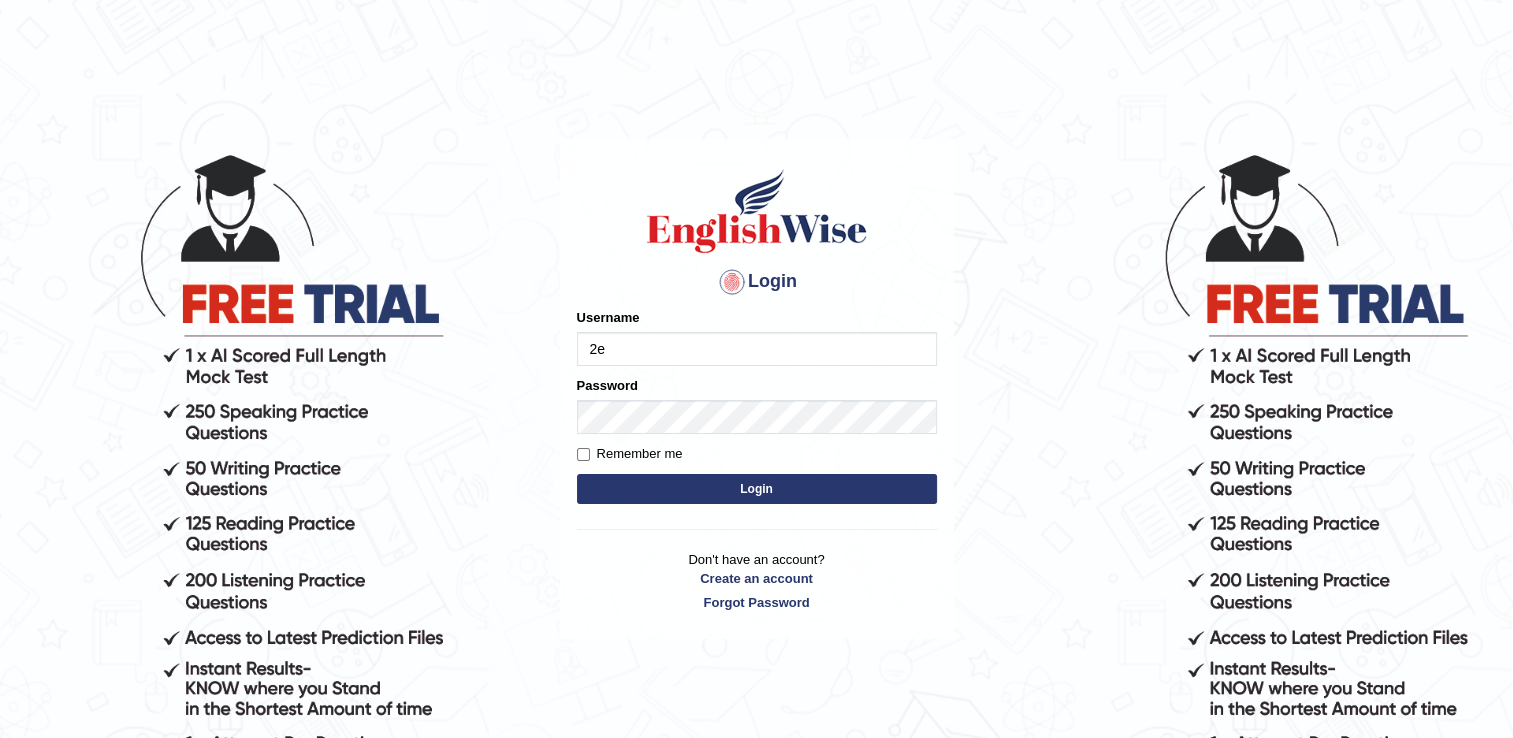 type on "2" 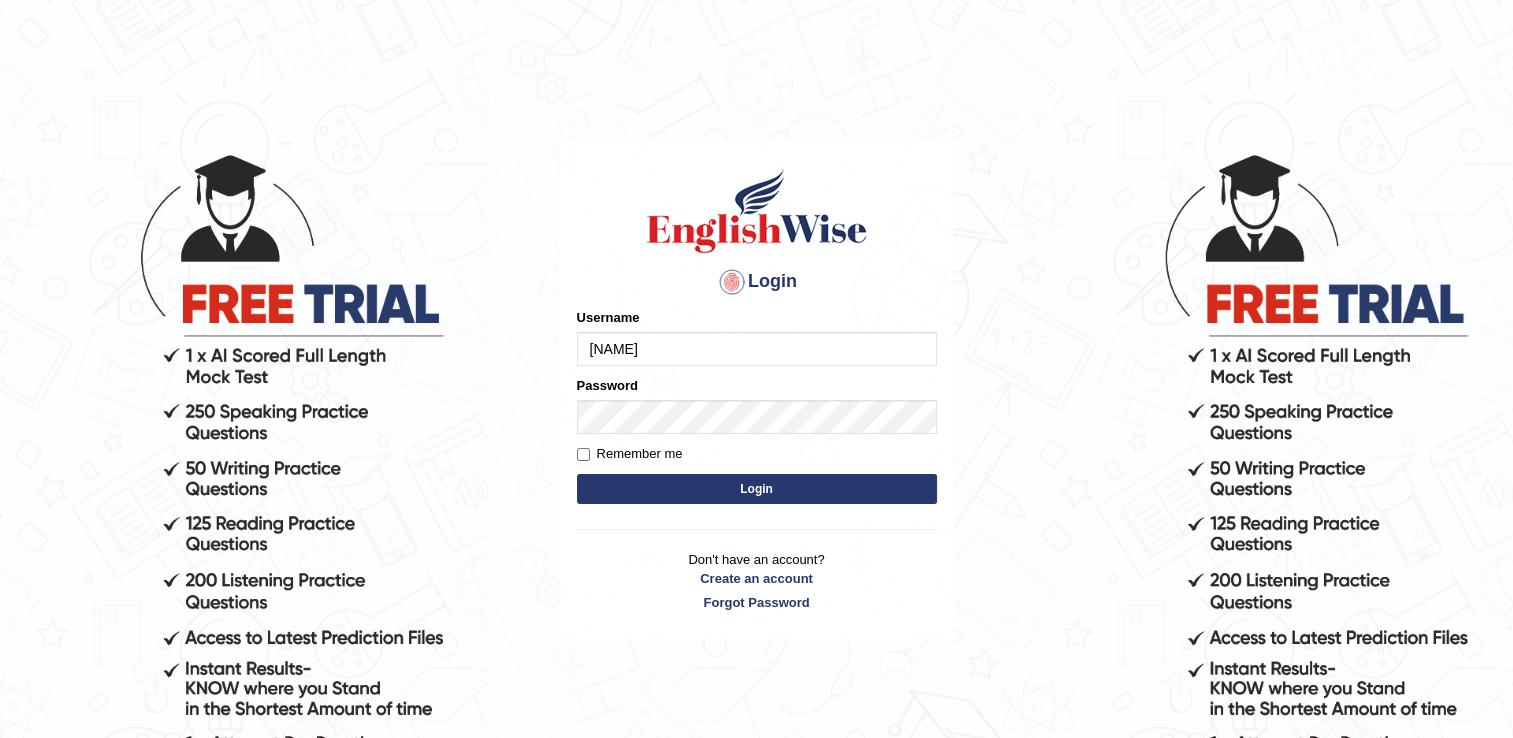 type on "[USERNAME]" 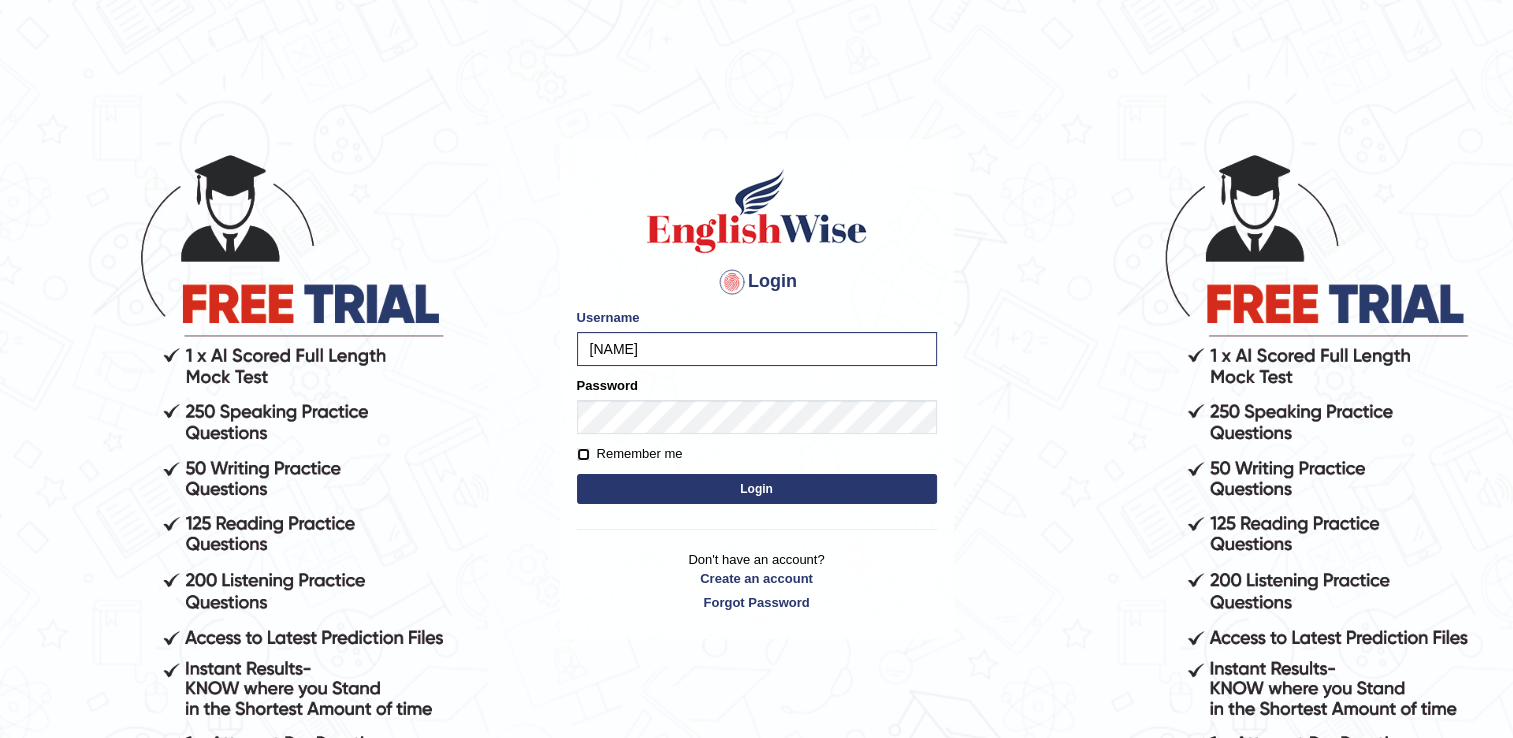 click on "Remember me" at bounding box center (583, 454) 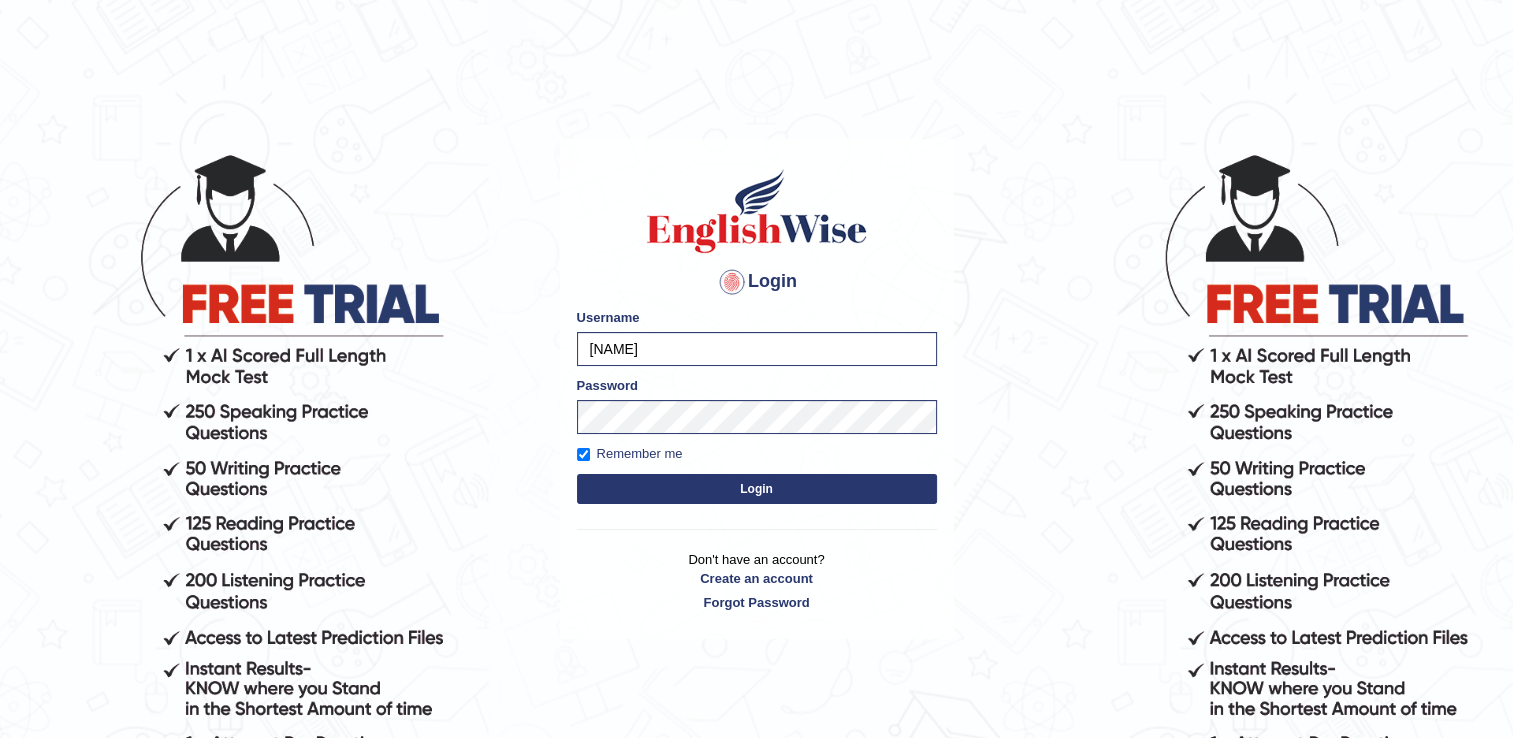 click on "Login" at bounding box center (757, 489) 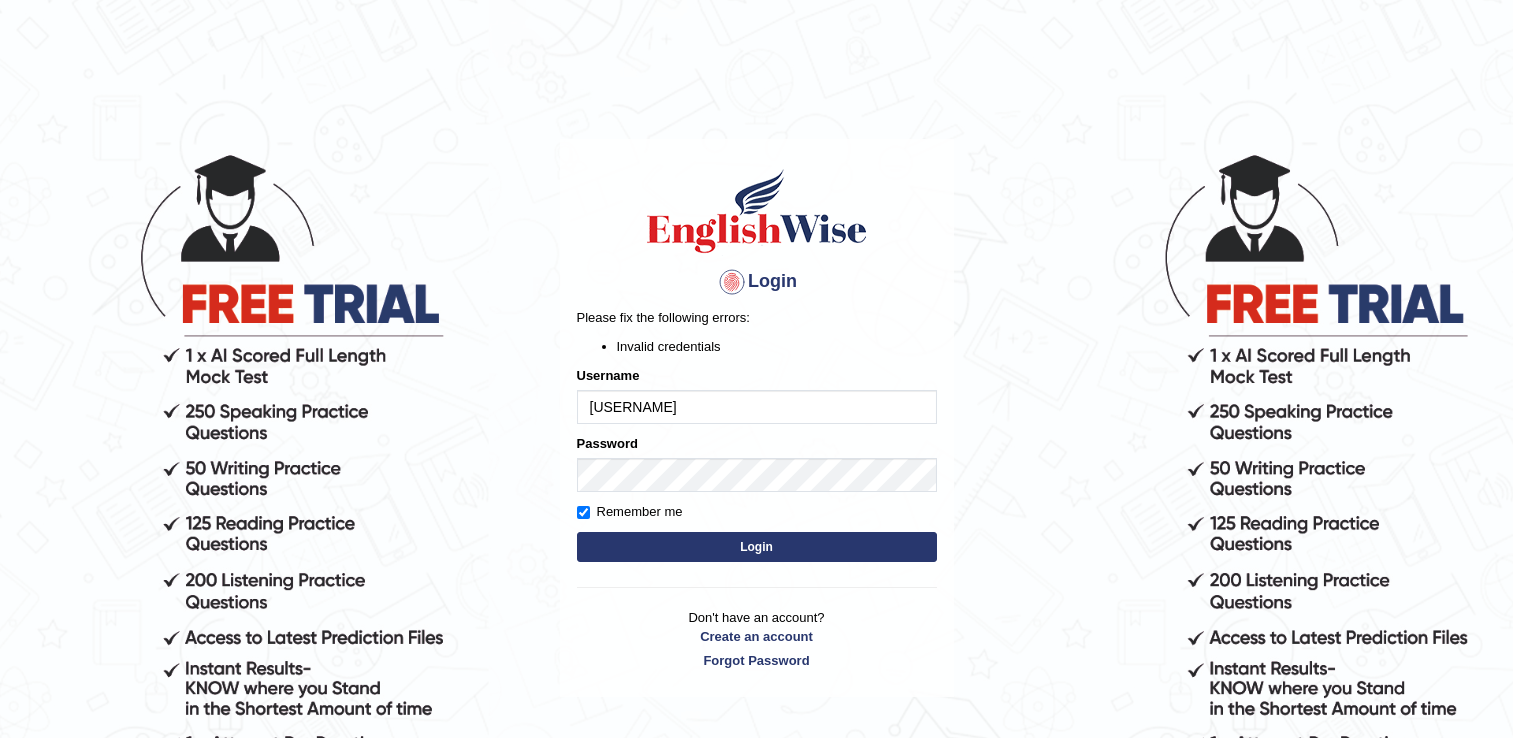 scroll, scrollTop: 0, scrollLeft: 0, axis: both 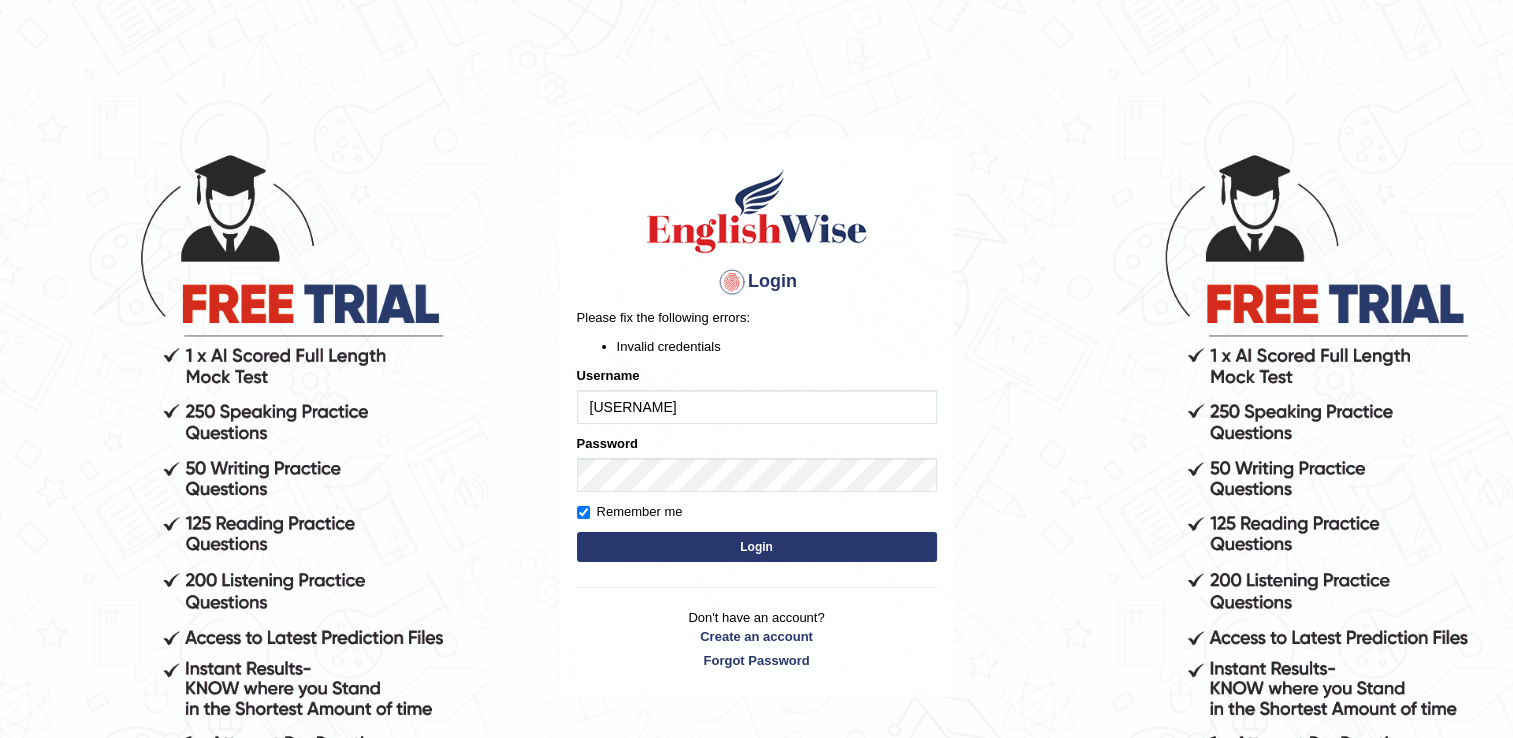click on "Login" at bounding box center [757, 547] 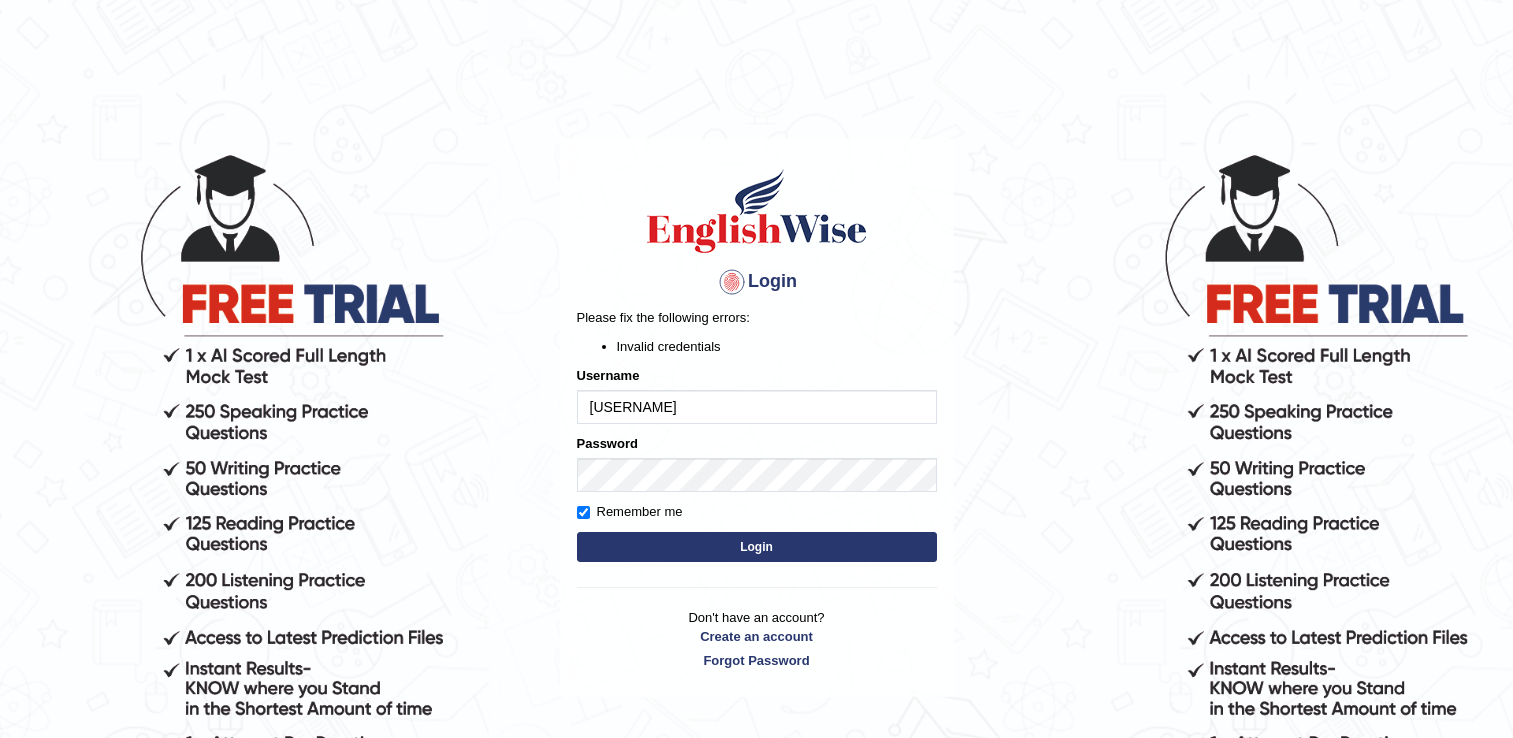 scroll, scrollTop: 0, scrollLeft: 0, axis: both 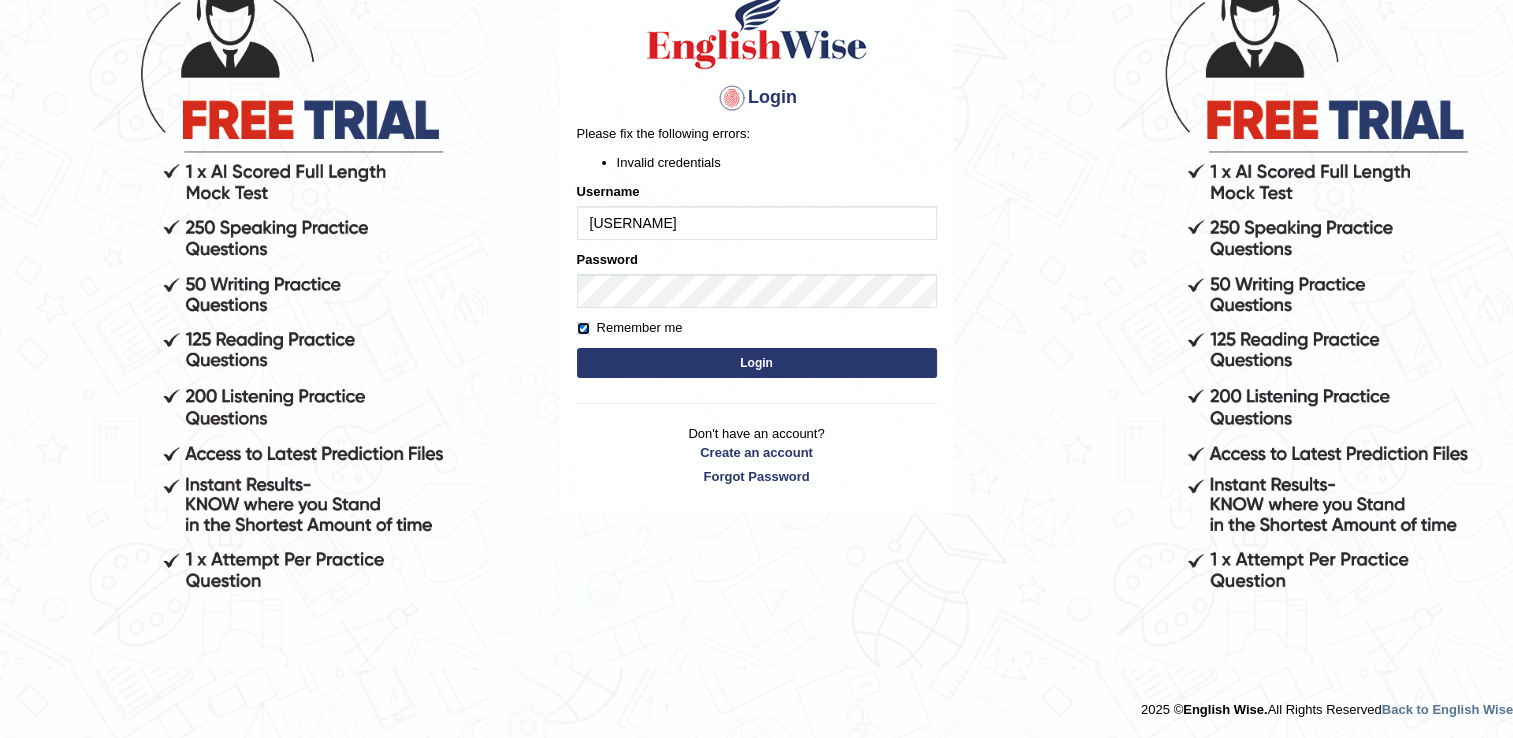 click on "Remember me" at bounding box center [583, 328] 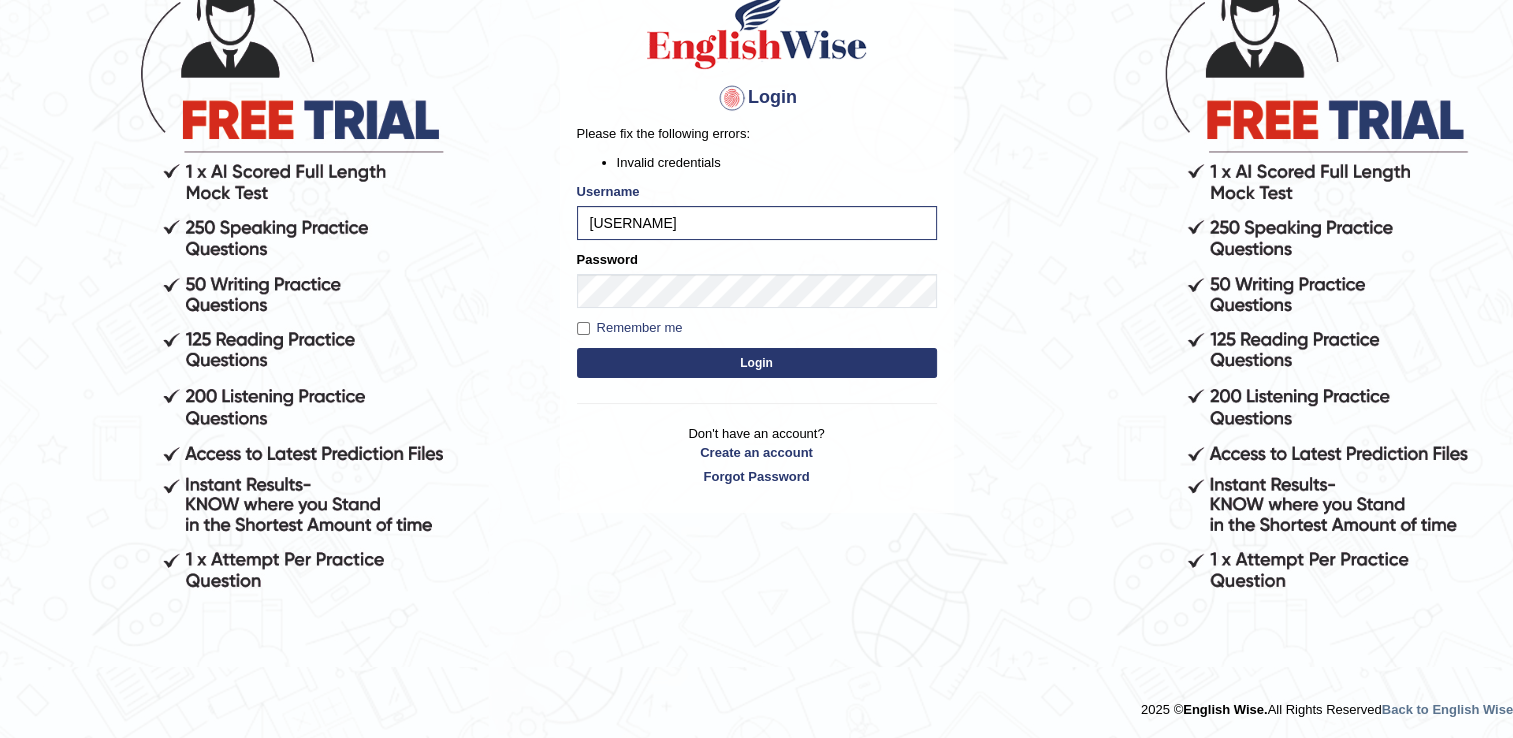 click on "Login" at bounding box center [757, 363] 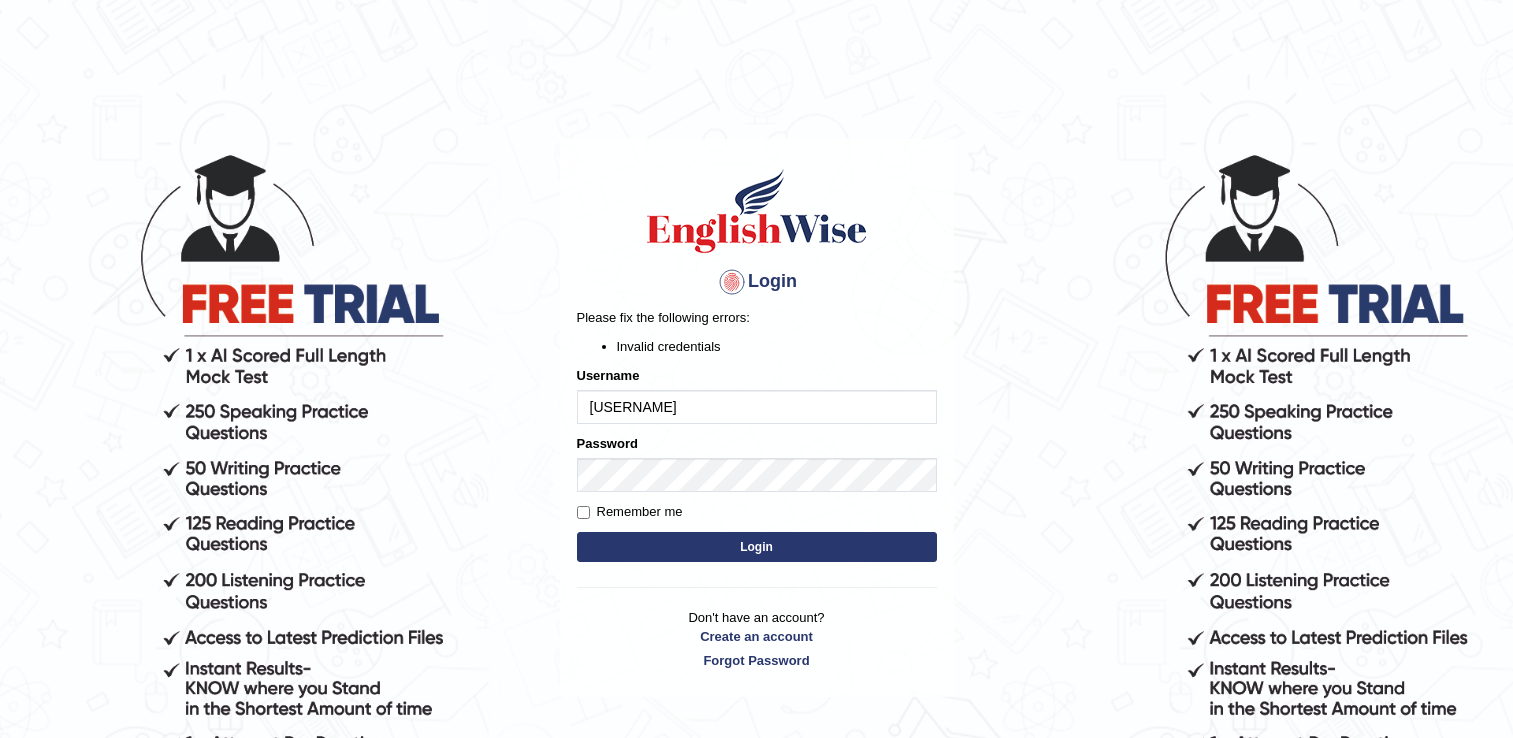 scroll, scrollTop: 0, scrollLeft: 0, axis: both 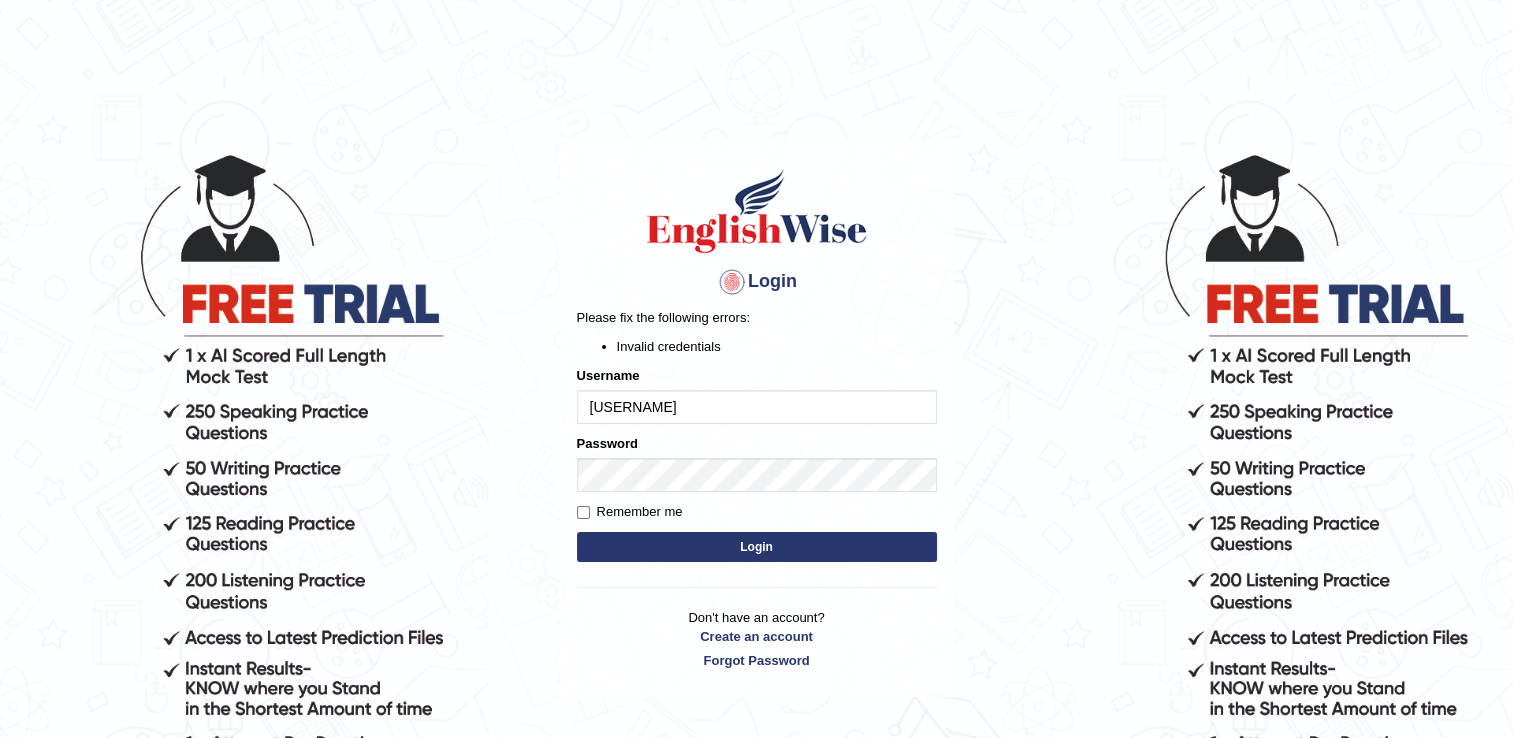 click on "Login
Please fix the following errors: Invalid credentials
Username
musukwaluis1
Password
Remember me
Login
Don't have an account?
Create an account
Forgot Password" at bounding box center (757, 388) 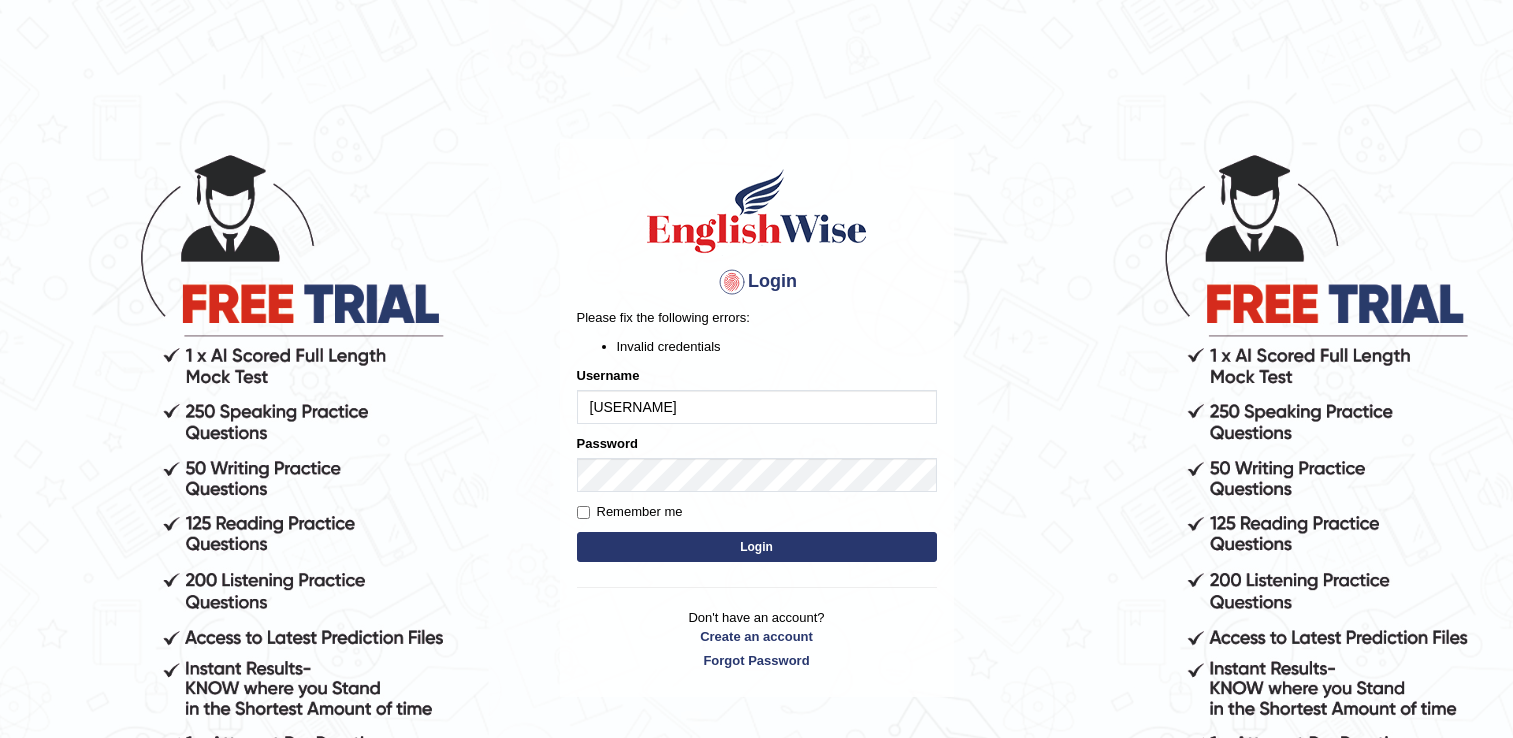 scroll, scrollTop: 0, scrollLeft: 0, axis: both 